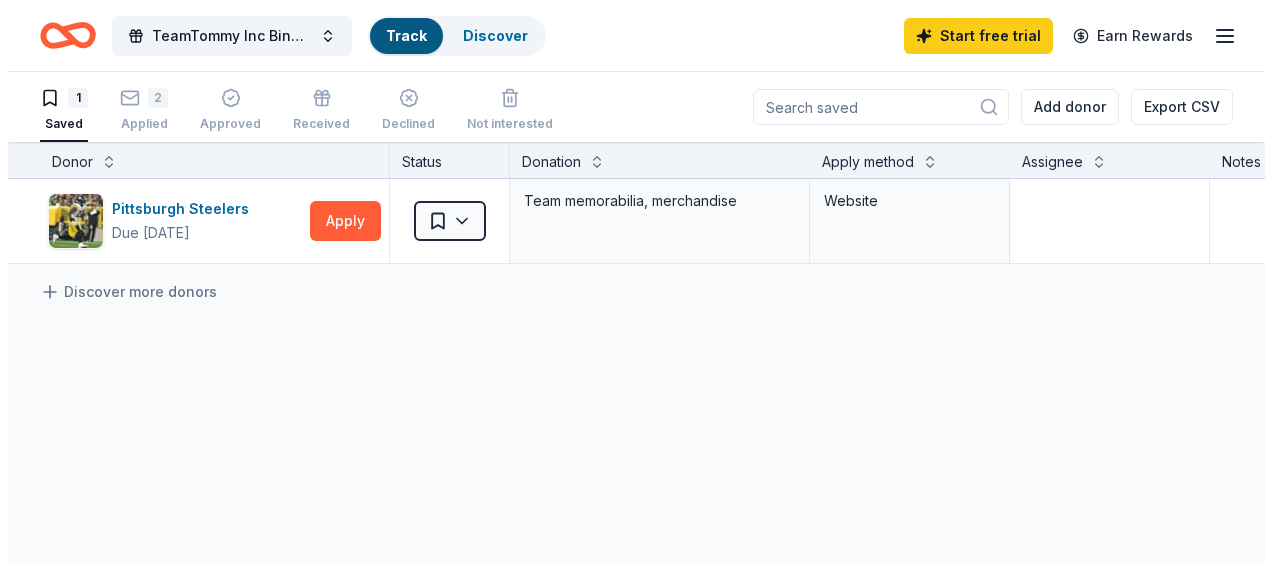 scroll, scrollTop: 0, scrollLeft: 0, axis: both 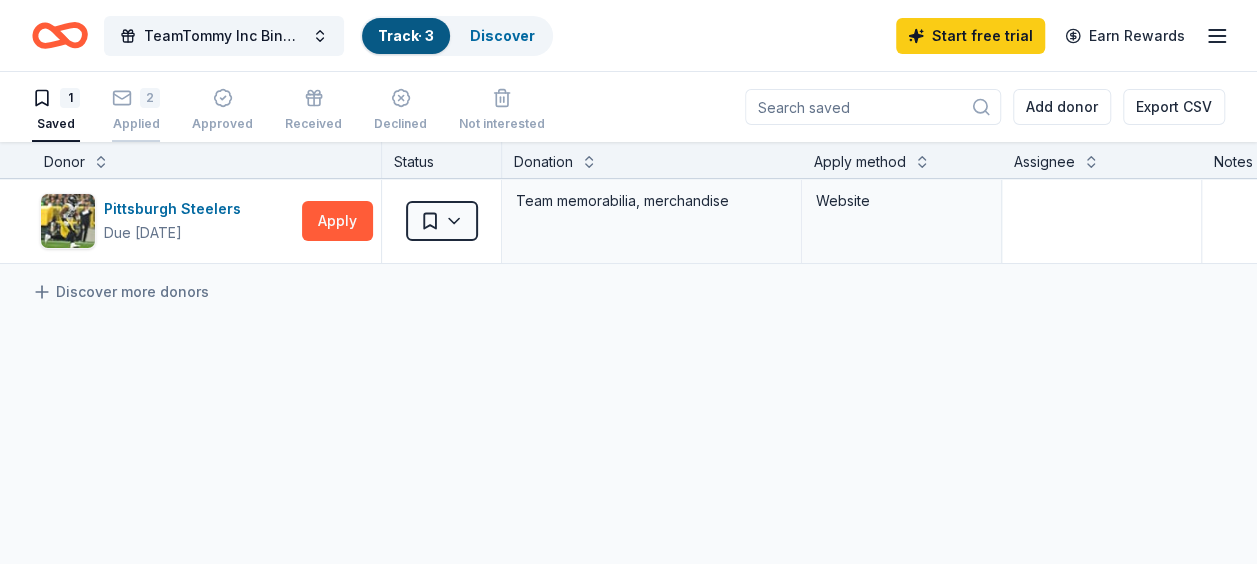 click 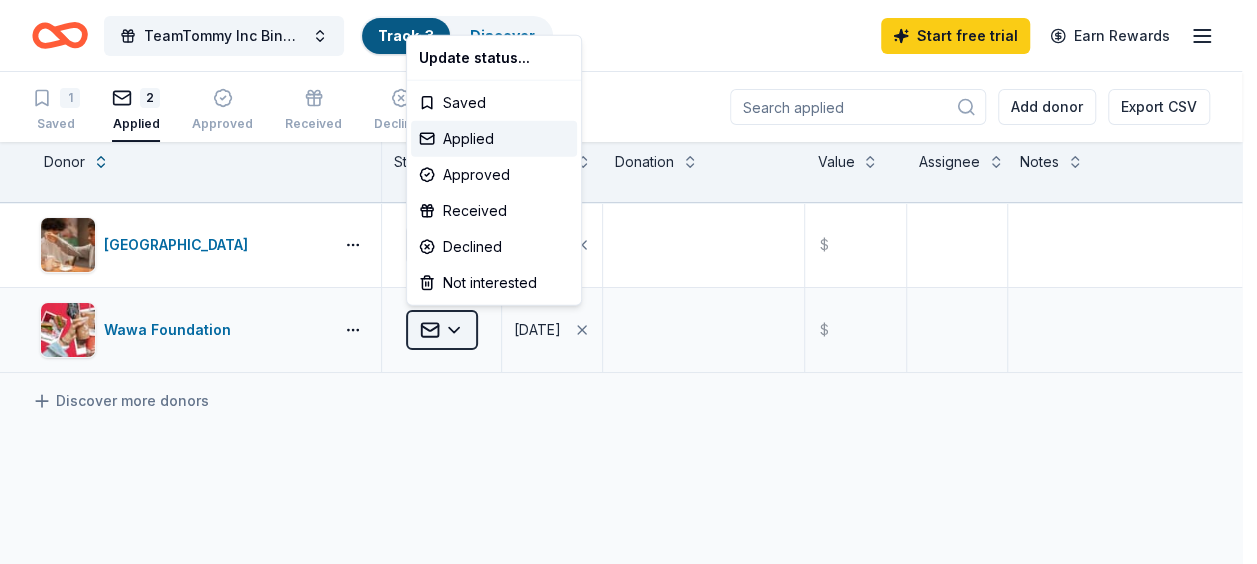 click on "TeamTommy Inc Bingo & Tricky Tray Track  · 3 Discover Start free  trial Earn Rewards 1 Saved 2 Applied Approved Received Declined Not interested Add donor Export CSV Donor Status Apply date Donation Value Assignee Notes Da Vinci Science Center Applied 06/09/2025 $ Wawa Foundation Applied 07/13/2025 $   Discover more donors Saved Update status... Saved Applied Approved Received Declined Not interested" at bounding box center (628, 282) 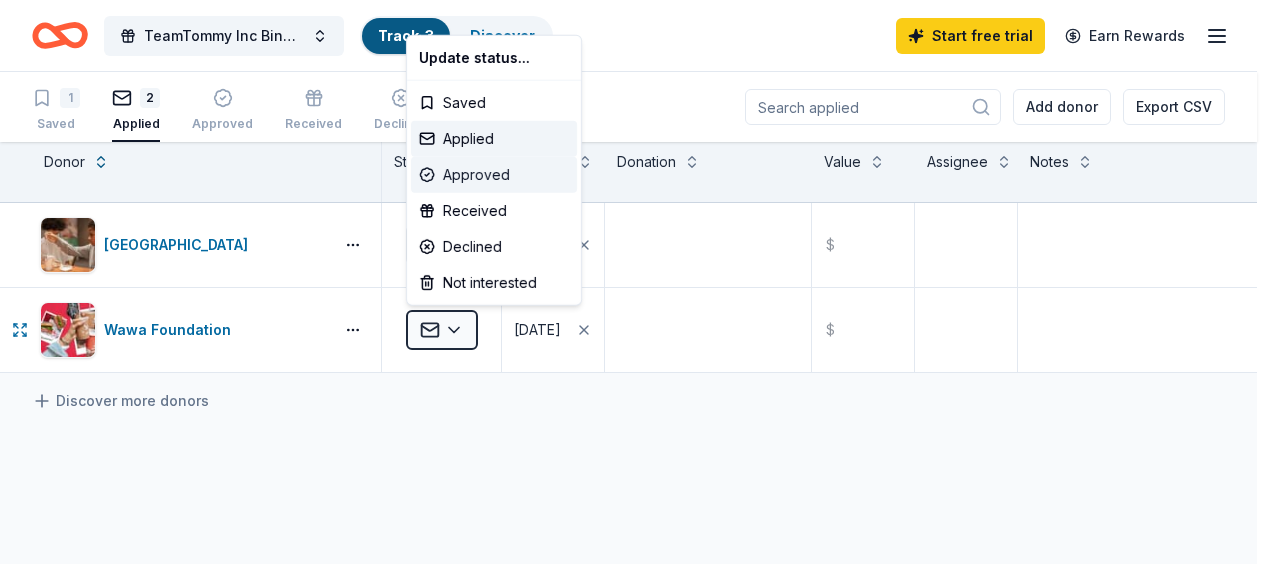 click on "Approved" at bounding box center [494, 175] 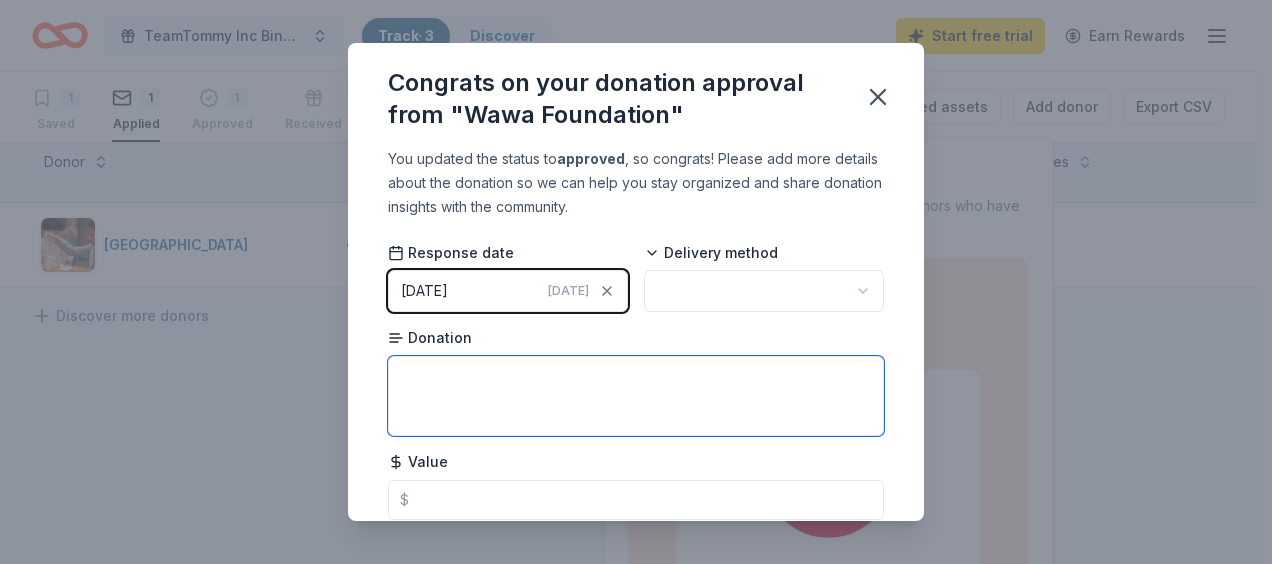 click at bounding box center [636, 396] 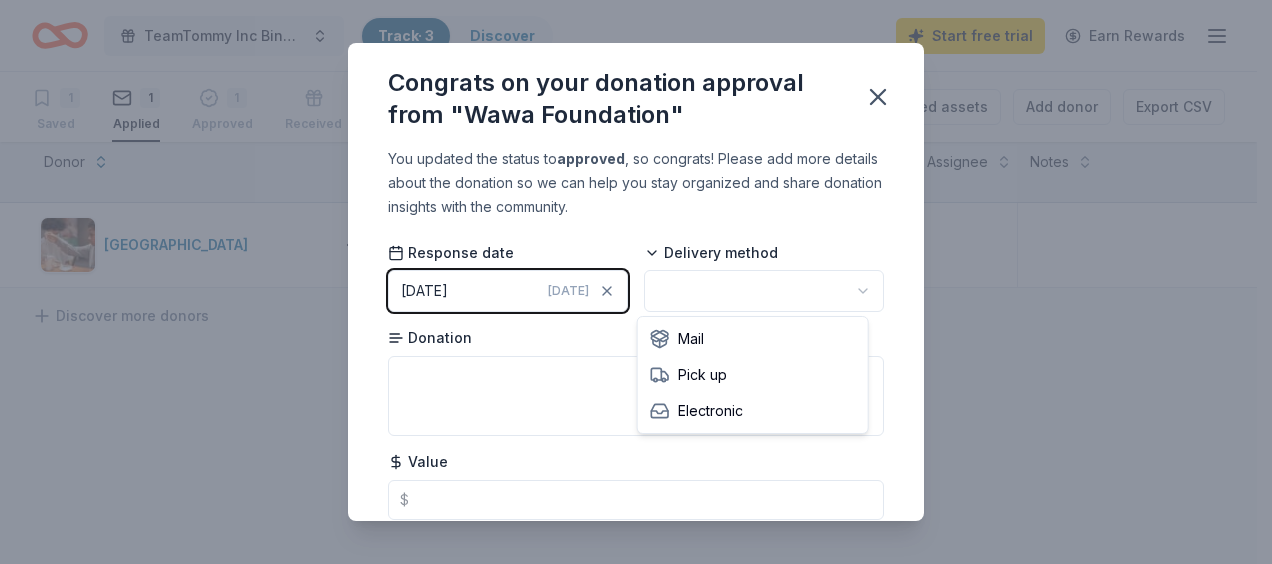 click on "TeamTommy Inc Bingo & Tricky Tray Track  · 3 Discover Start free  trial Earn Rewards 1 Saved 1 Applied 1 Approved Received Declined Not interested  Approved assets Add donor Export CSV Donor Status Apply date Donation Value Assignee Notes Da Vinci Science Center Applied 06/09/2025 $   Discover more donors Saved Congrats on your donation approval from "Wawa Foundation" You updated the status to  approved , so congrats! Please add more details about the donation so we can help you stay organized and share donation insights with the community. Response date 07/14/2025 Today Delivery method Donation Value $ Saved Mail Pick up Electronic" at bounding box center [636, 282] 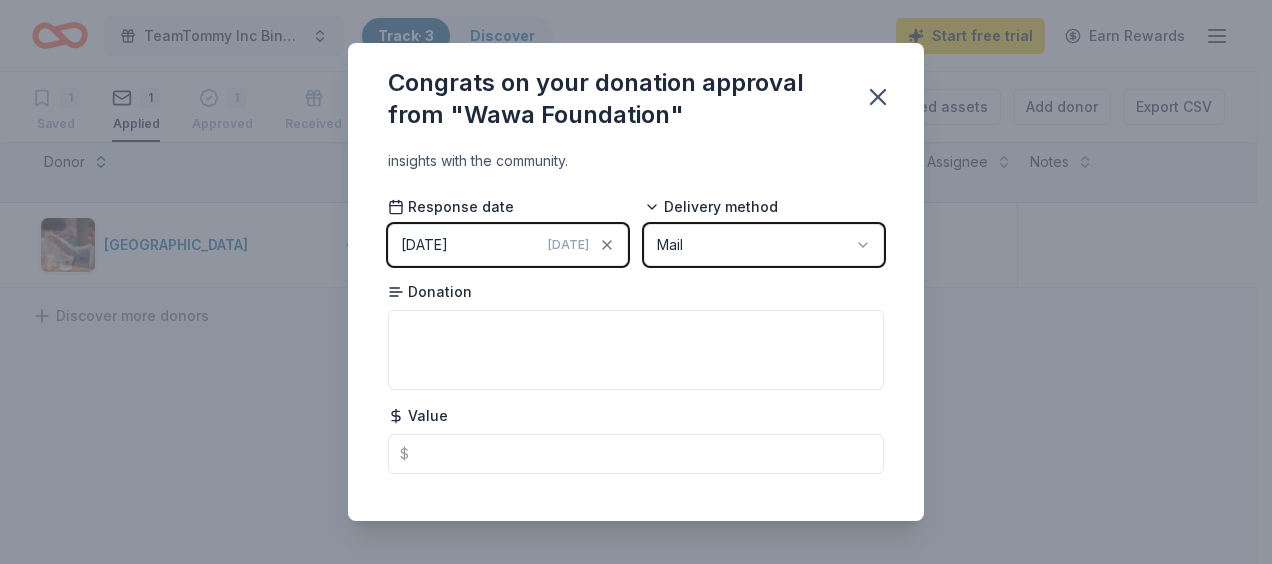 scroll, scrollTop: 70, scrollLeft: 0, axis: vertical 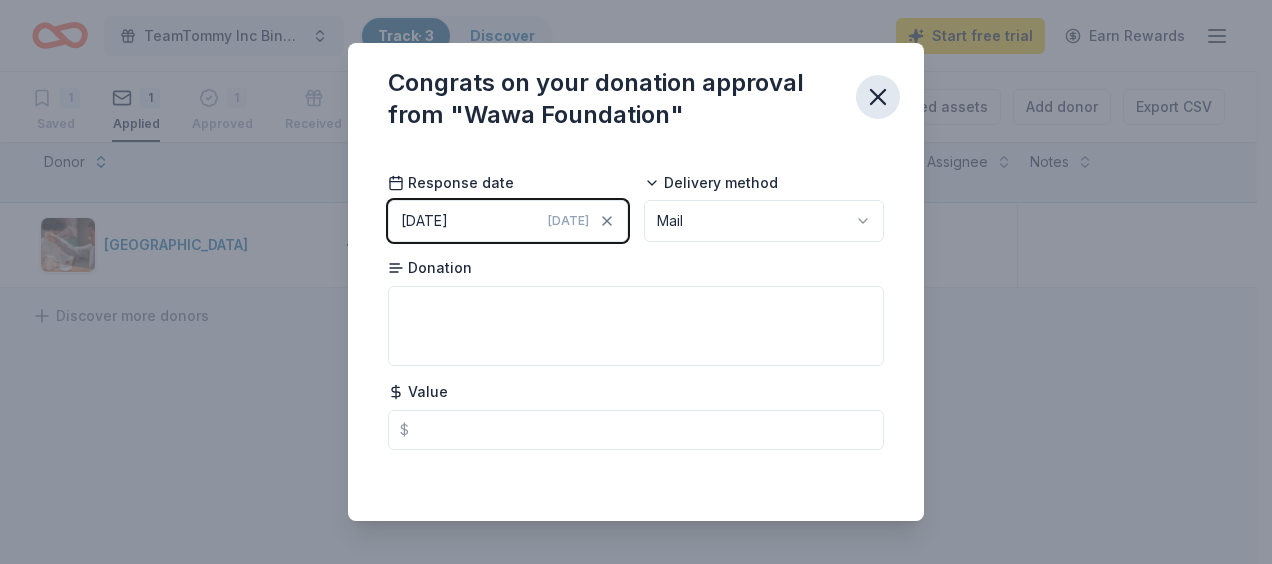 click 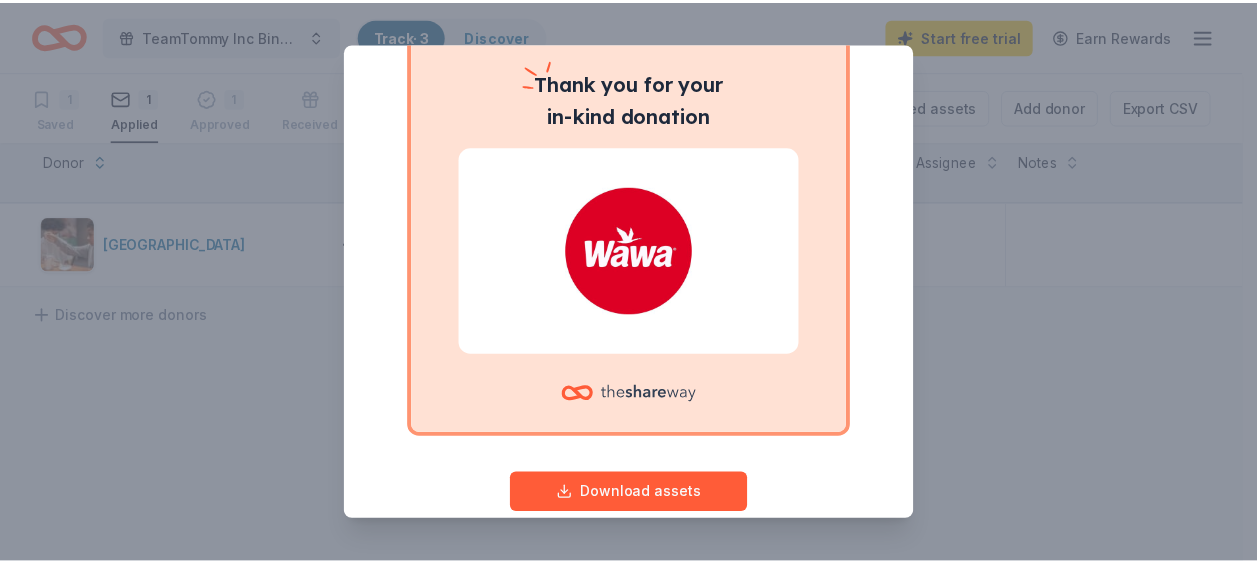 scroll, scrollTop: 200, scrollLeft: 0, axis: vertical 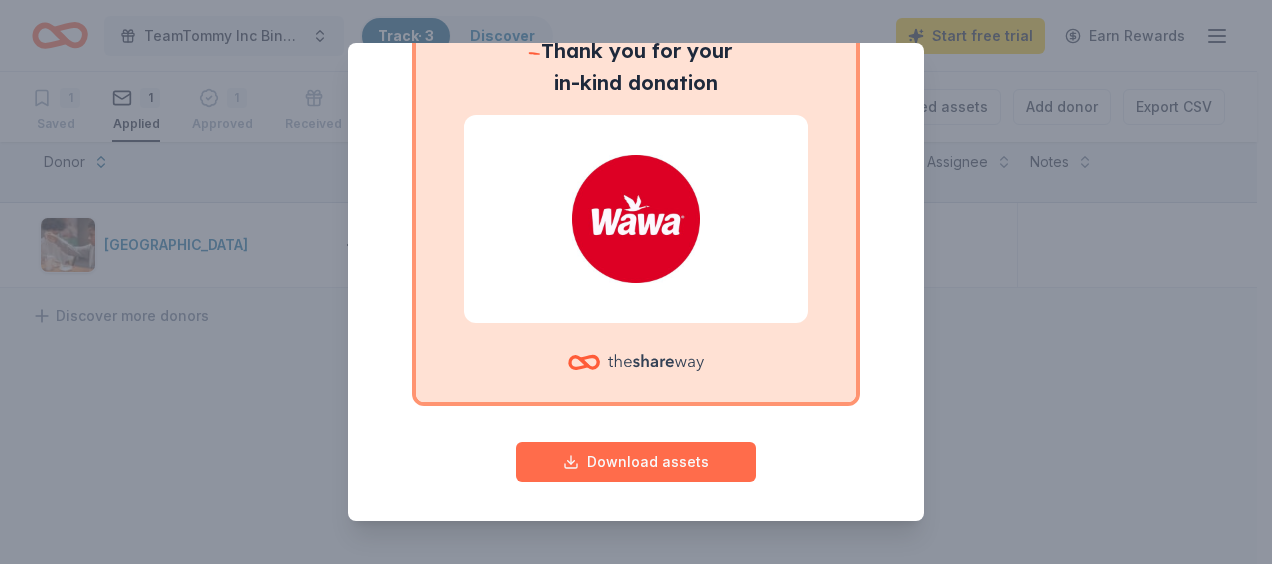 click on "Download assets" at bounding box center (636, 462) 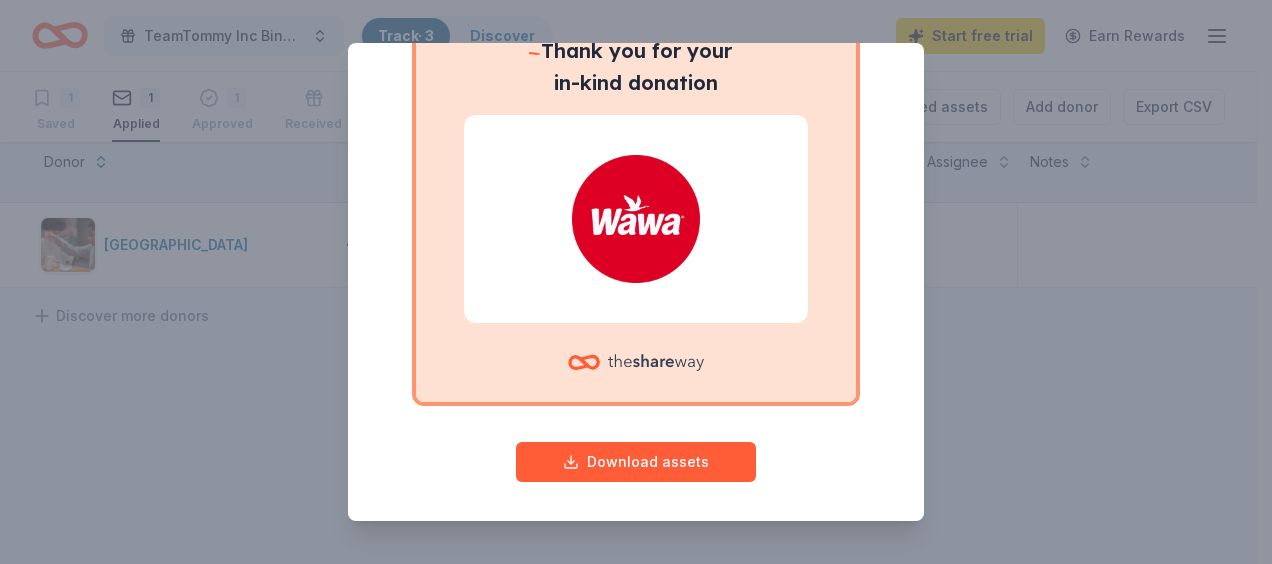 click on "Give your donor a shoutout! While not required, giving digital shoutouts helps build good relationships with donors Thank   you for your in-kind donation  Download assets" at bounding box center [636, 282] 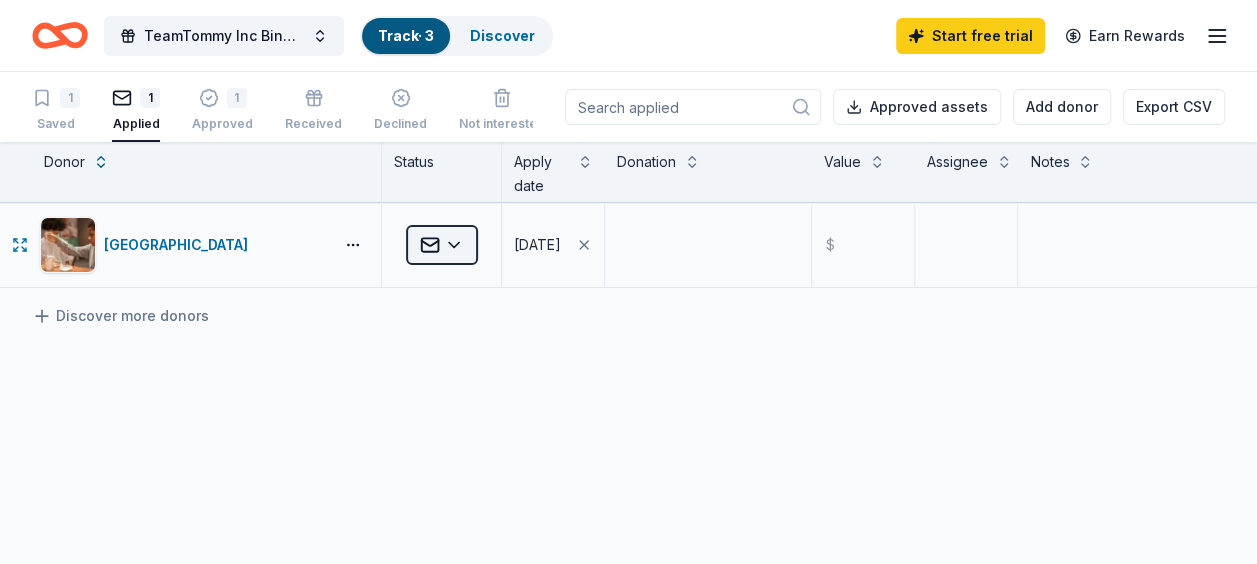click on "TeamTommy Inc Bingo & Tricky Tray Track  · 3 Discover Start free  trial Earn Rewards 1 Saved 1 Applied 1 Approved Received Declined Not interested  Approved assets Add donor Export CSV Donor Status Apply date Donation Value Assignee Notes Da Vinci Science Center Applied 06/09/2025 $   Discover more donors Saved" at bounding box center (628, 282) 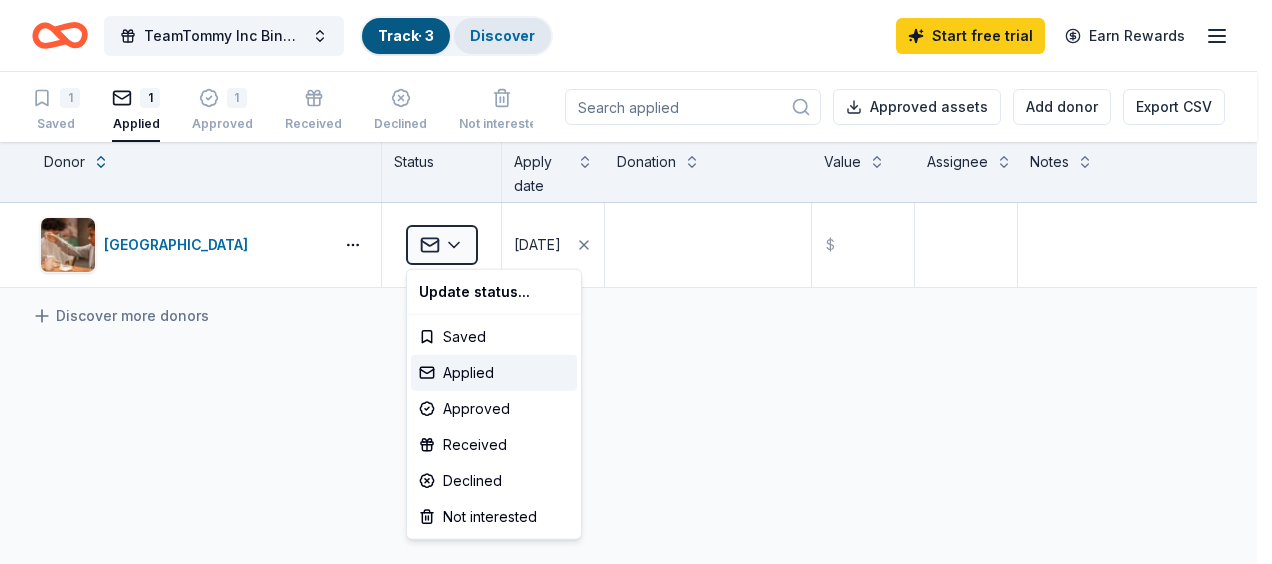click on "TeamTommy Inc Bingo & Tricky Tray Track  · 3 Discover Start free  trial Earn Rewards 1 Saved 1 Applied 1 Approved Received Declined Not interested  Approved assets Add donor Export CSV Donor Status Apply date Donation Value Assignee Notes Da Vinci Science Center Applied 06/09/2025 $   Discover more donors Saved Update status... Saved Applied Approved Received Declined Not interested" at bounding box center (636, 282) 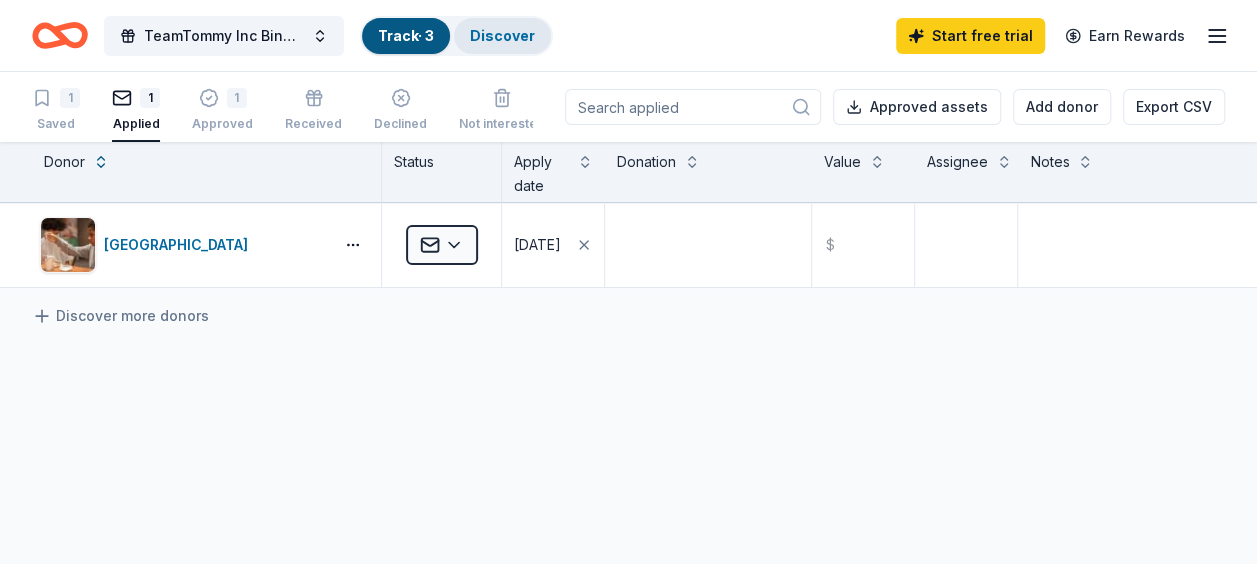 click on "Discover" at bounding box center [502, 35] 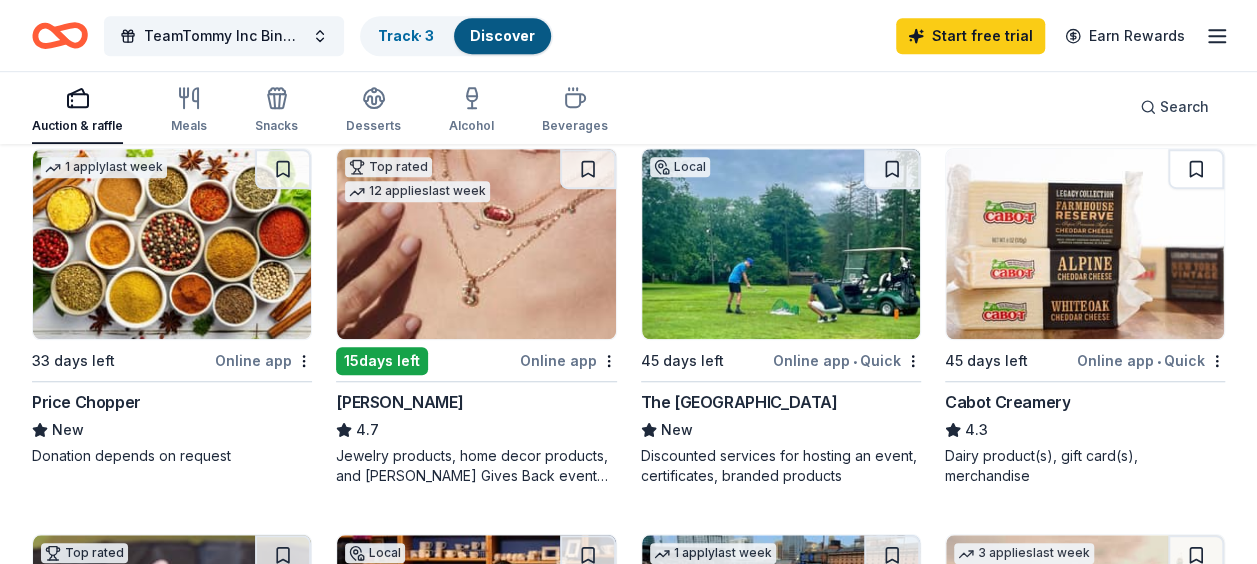 scroll, scrollTop: 700, scrollLeft: 0, axis: vertical 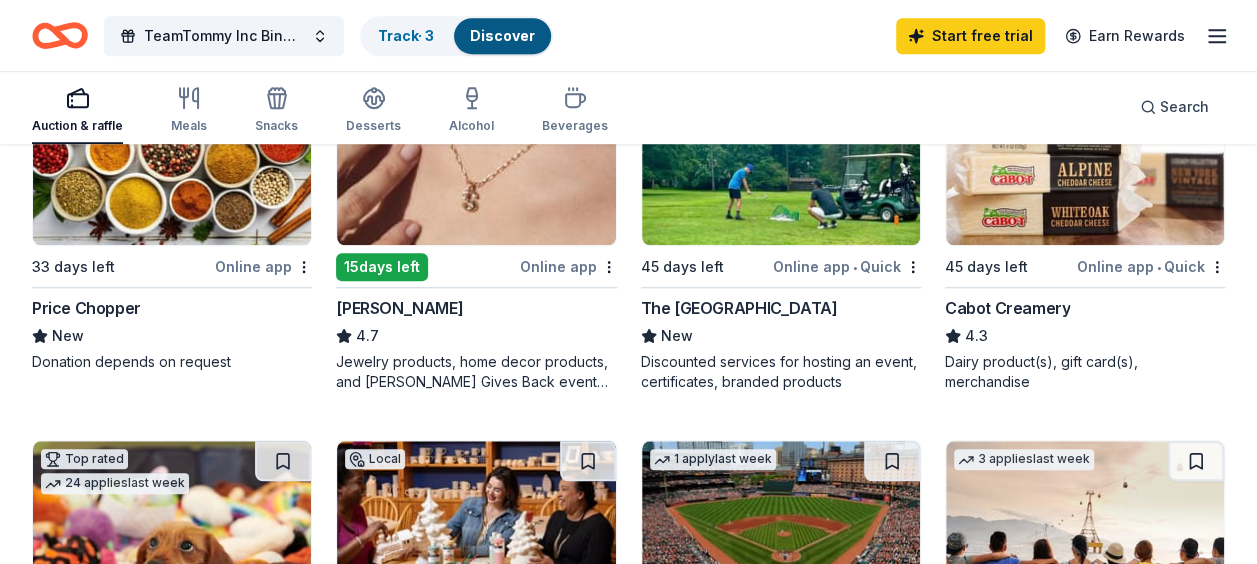 click on "Online app" at bounding box center (568, 266) 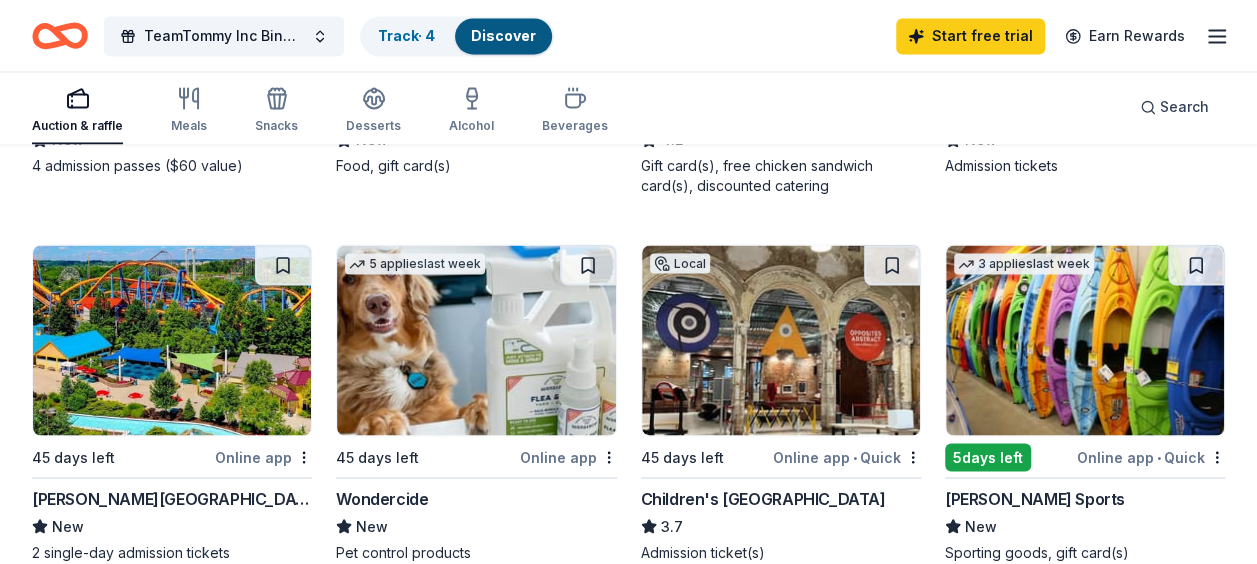 scroll, scrollTop: 1700, scrollLeft: 0, axis: vertical 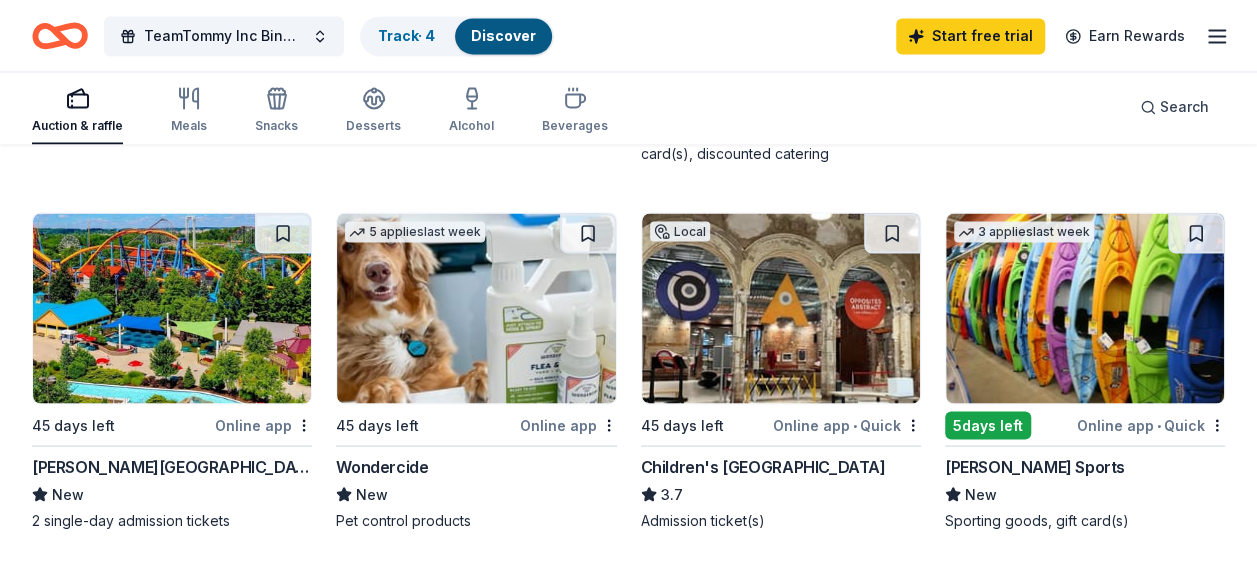 click at bounding box center [172, 308] 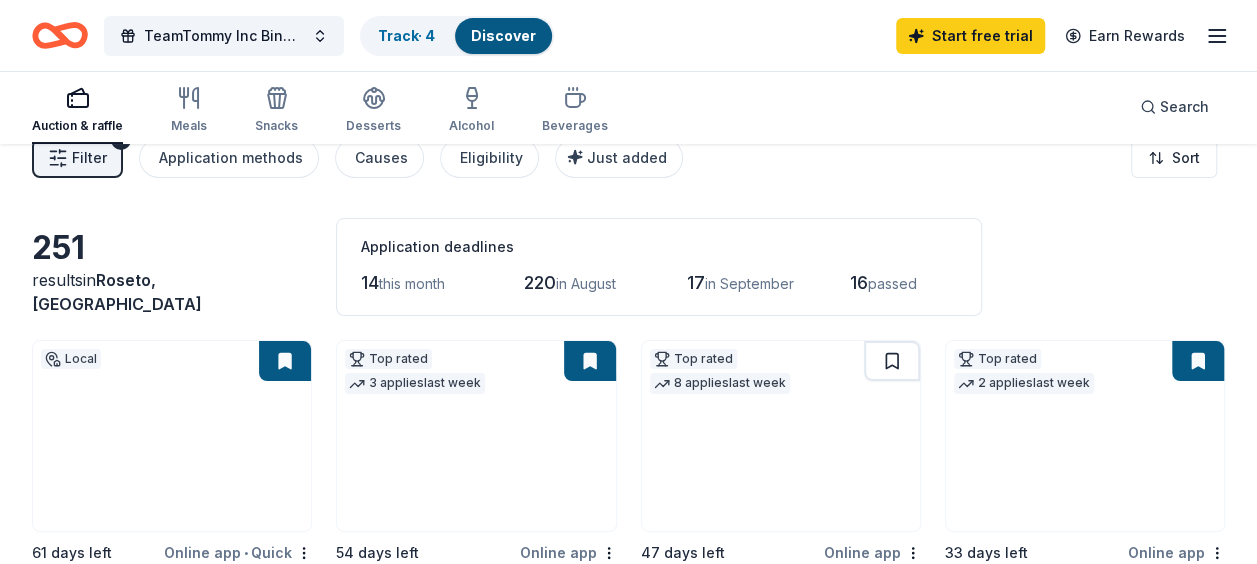 scroll, scrollTop: 0, scrollLeft: 0, axis: both 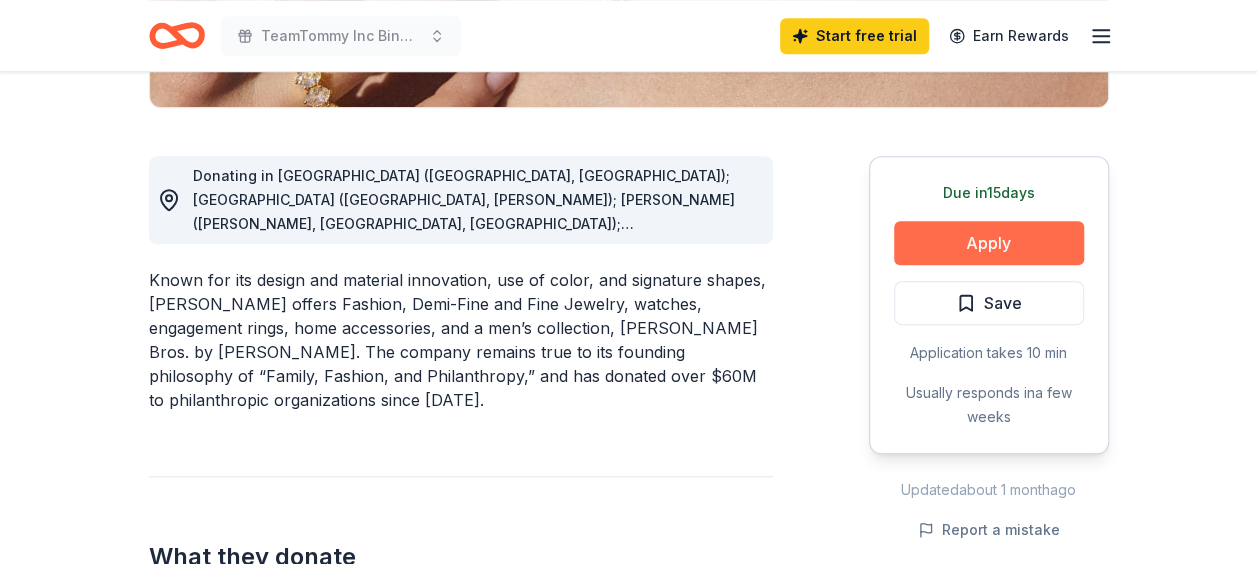 click on "Apply" at bounding box center [989, 243] 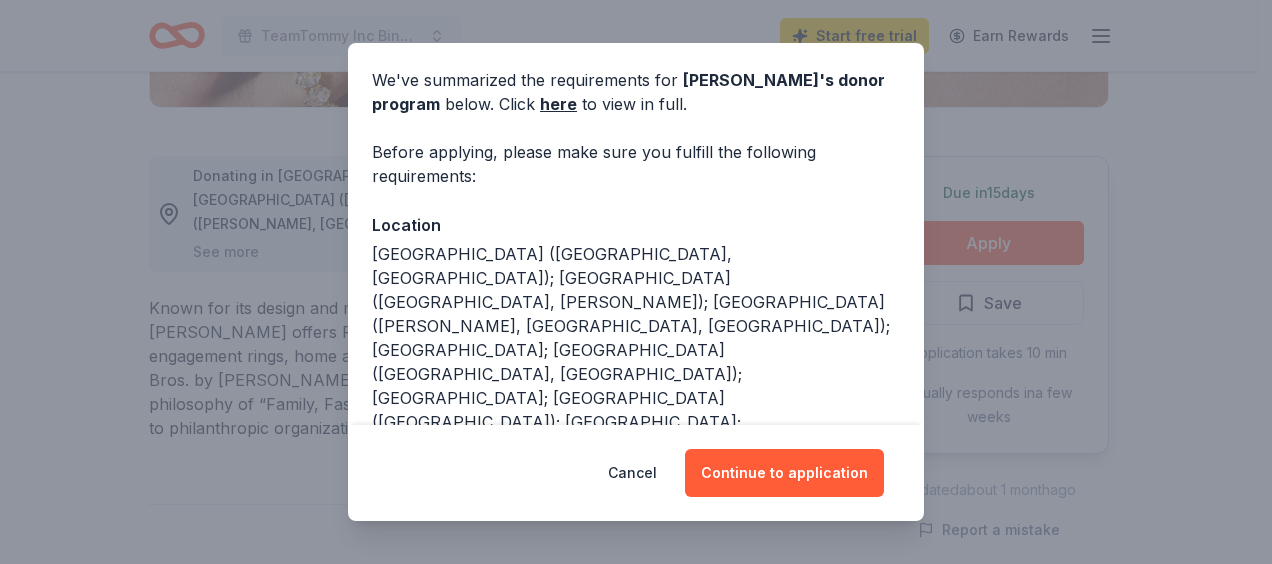 scroll, scrollTop: 200, scrollLeft: 0, axis: vertical 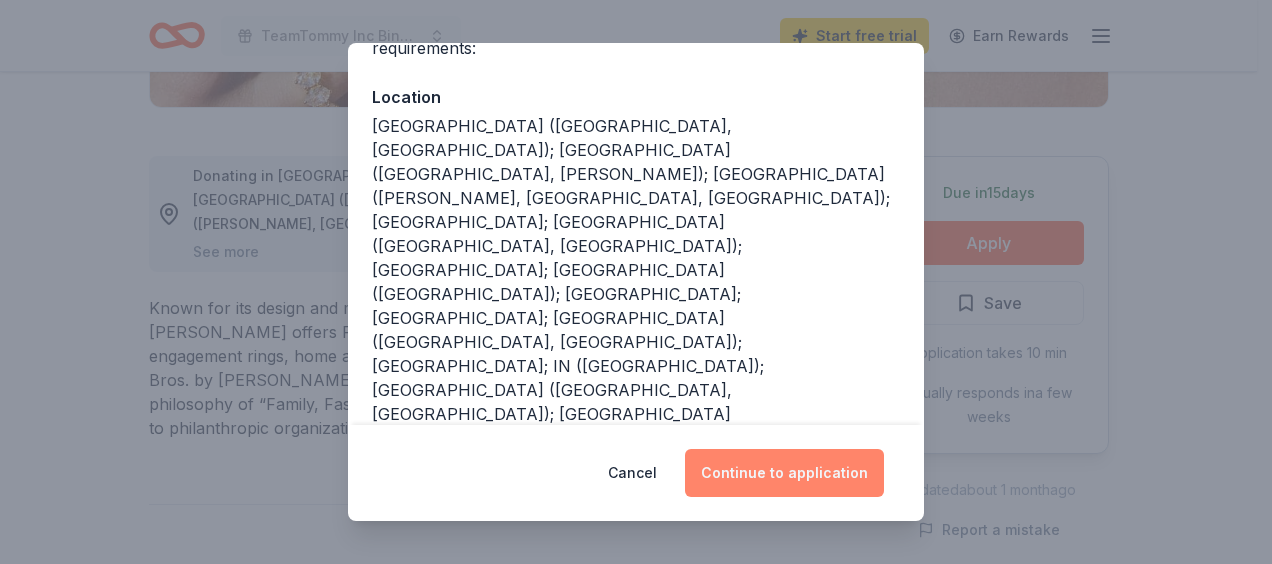 click on "Continue to application" at bounding box center (784, 473) 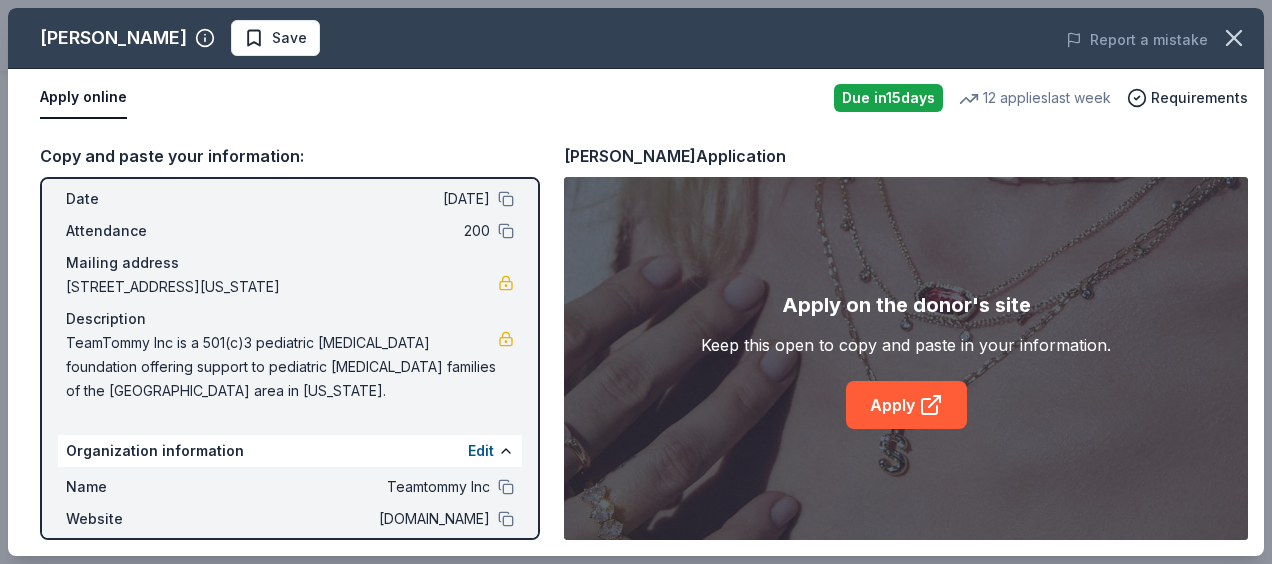 scroll, scrollTop: 0, scrollLeft: 0, axis: both 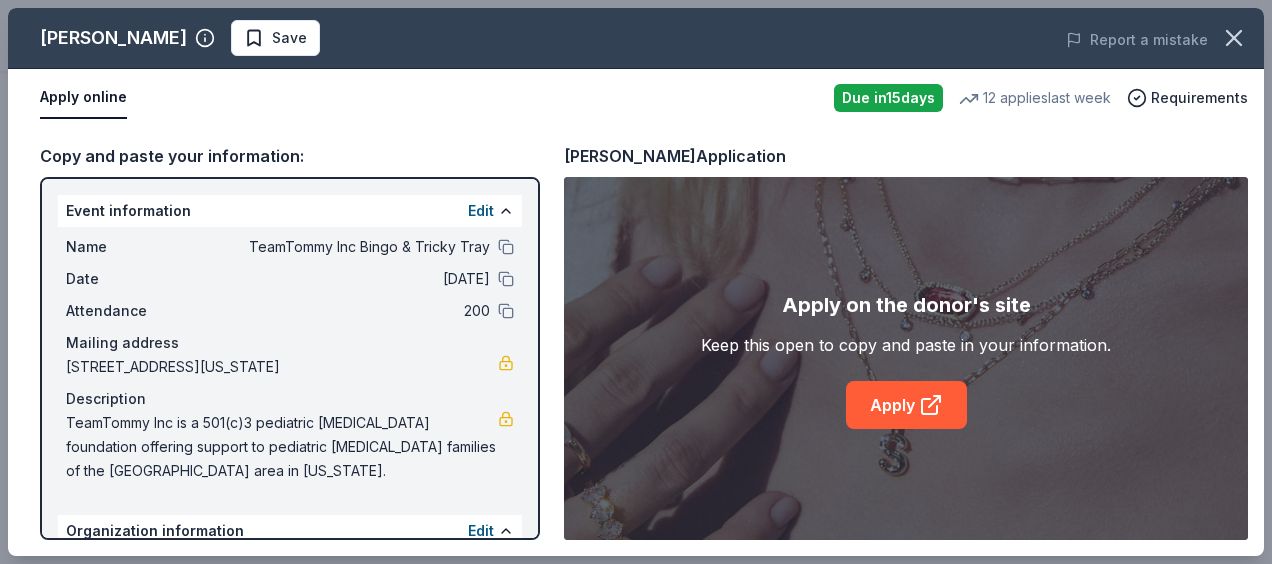 drag, startPoint x: 61, startPoint y: 206, endPoint x: 176, endPoint y: 246, distance: 121.75796 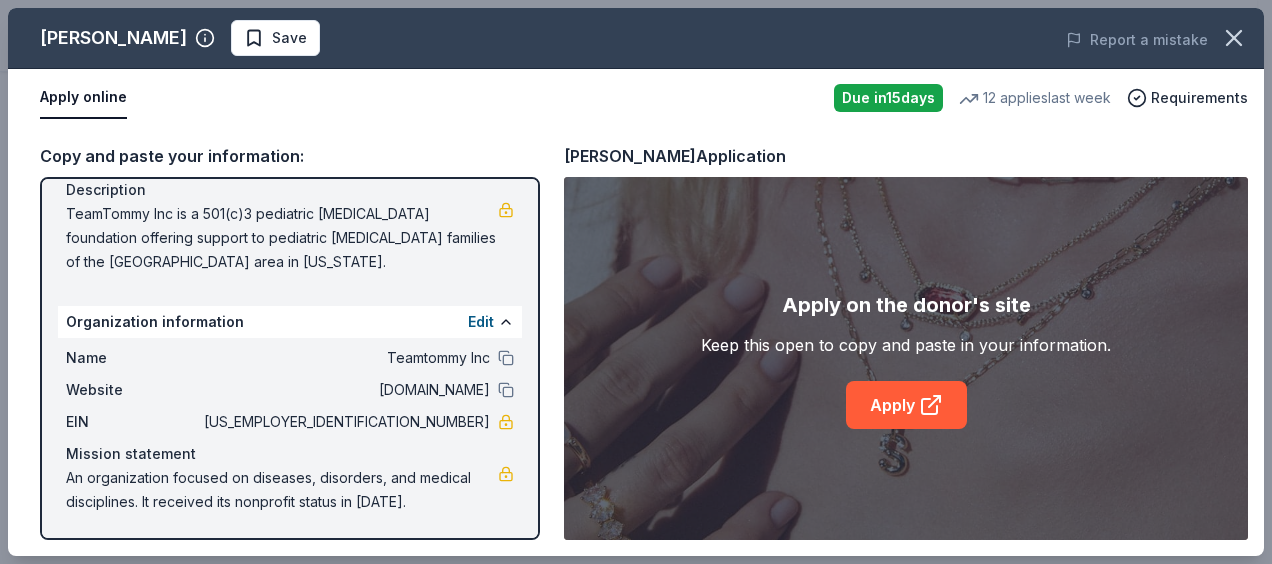 scroll, scrollTop: 233, scrollLeft: 0, axis: vertical 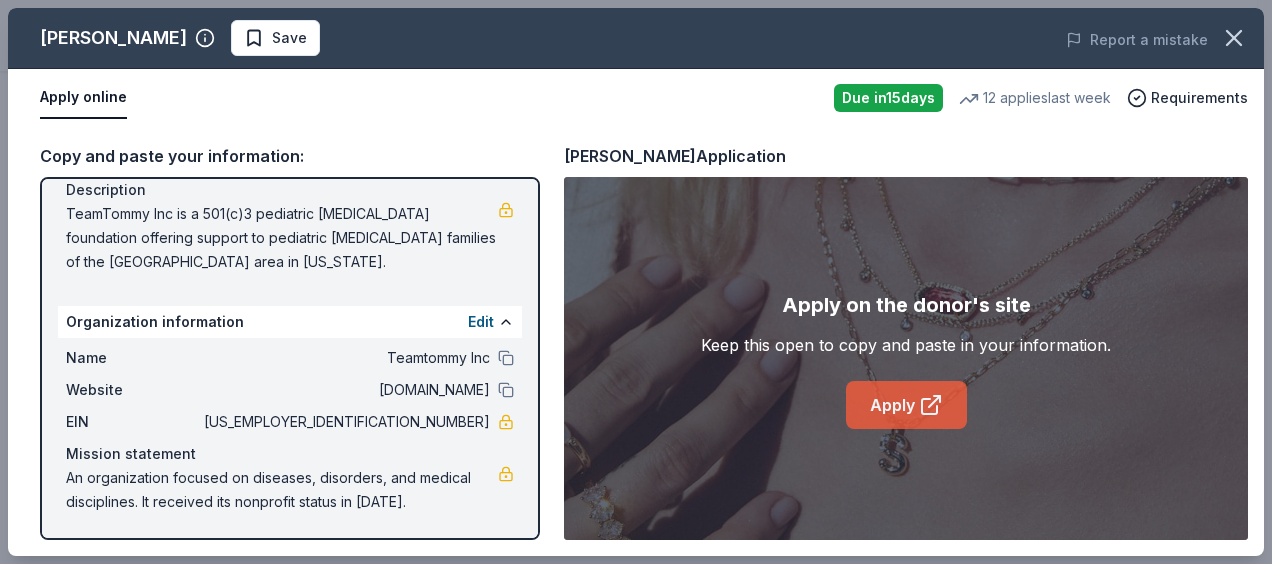 click 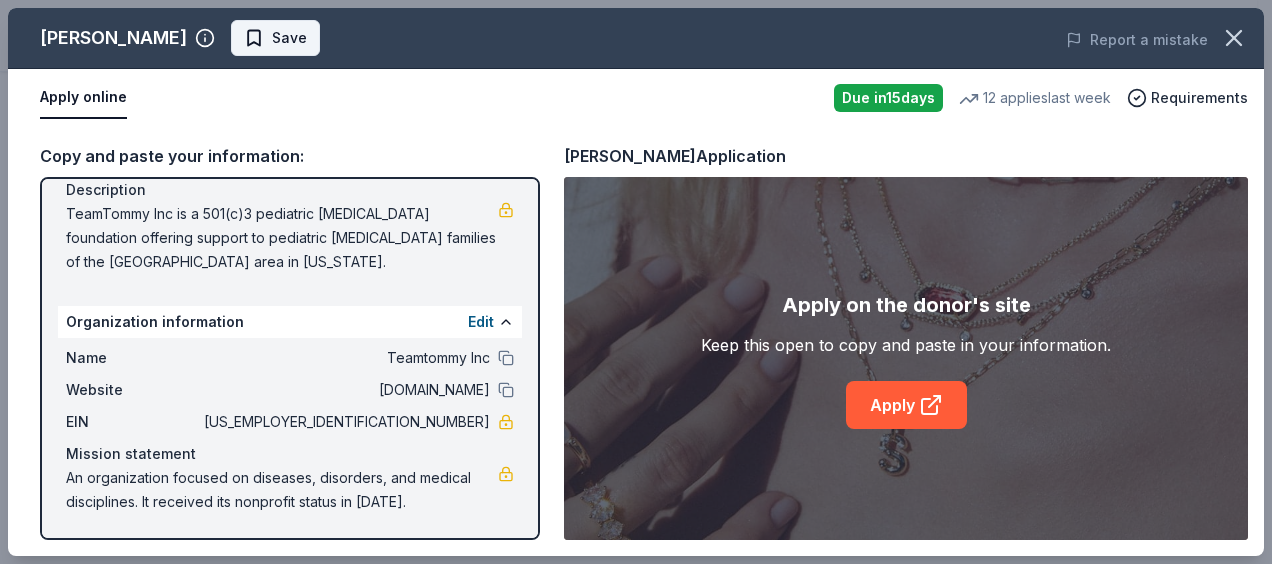 click on "Save" at bounding box center [289, 38] 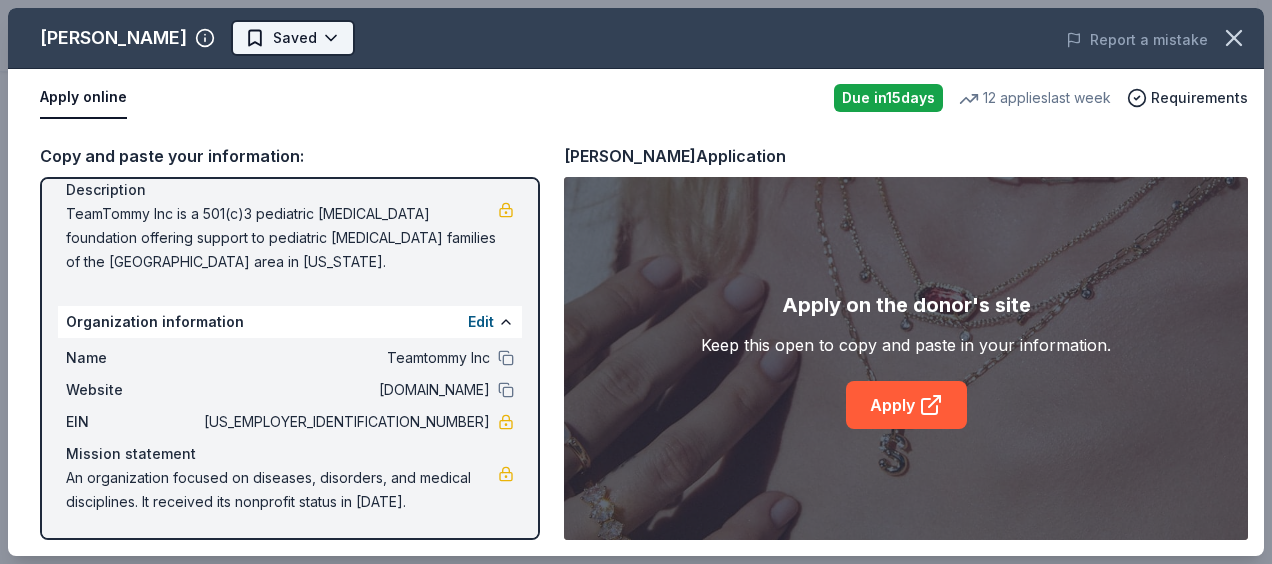 click on "TeamTommy Inc Bingo & Tricky Tray Start free  trial Earn Rewards Due [DATE] Share [PERSON_NAME] 4.7 • 117  reviews 12   applies  last week approval rate donation value Share Donating in [GEOGRAPHIC_DATA] ([GEOGRAPHIC_DATA], [GEOGRAPHIC_DATA]); [GEOGRAPHIC_DATA] ([GEOGRAPHIC_DATA], [PERSON_NAME]); [GEOGRAPHIC_DATA] ([PERSON_NAME], [GEOGRAPHIC_DATA], [GEOGRAPHIC_DATA]); [GEOGRAPHIC_DATA]; [GEOGRAPHIC_DATA] ([GEOGRAPHIC_DATA], [GEOGRAPHIC_DATA]); [GEOGRAPHIC_DATA]; [GEOGRAPHIC_DATA] ([GEOGRAPHIC_DATA]); [GEOGRAPHIC_DATA]; [GEOGRAPHIC_DATA]; [GEOGRAPHIC_DATA] ([GEOGRAPHIC_DATA], [GEOGRAPHIC_DATA]); [GEOGRAPHIC_DATA]; IN ([GEOGRAPHIC_DATA]); [GEOGRAPHIC_DATA] ([GEOGRAPHIC_DATA], [GEOGRAPHIC_DATA]); [GEOGRAPHIC_DATA] ([GEOGRAPHIC_DATA], [GEOGRAPHIC_DATA]); [GEOGRAPHIC_DATA]; [GEOGRAPHIC_DATA] ([GEOGRAPHIC_DATA], [GEOGRAPHIC_DATA], [GEOGRAPHIC_DATA]); [GEOGRAPHIC_DATA] ([GEOGRAPHIC_DATA]); [GEOGRAPHIC_DATA]; [GEOGRAPHIC_DATA] ([GEOGRAPHIC_DATA]); [GEOGRAPHIC_DATA]; MS ([PERSON_NAME]); [GEOGRAPHIC_DATA]; [GEOGRAPHIC_DATA] ([GEOGRAPHIC_DATA]); [GEOGRAPHIC_DATA] ([GEOGRAPHIC_DATA], [GEOGRAPHIC_DATA]); [GEOGRAPHIC_DATA] ([GEOGRAPHIC_DATA]); [GEOGRAPHIC_DATA] ([GEOGRAPHIC_DATA]); [GEOGRAPHIC_DATA]; [GEOGRAPHIC_DATA]; [GEOGRAPHIC_DATA]; [GEOGRAPHIC_DATA]; [GEOGRAPHIC_DATA]; [GEOGRAPHIC_DATA]; [GEOGRAPHIC_DATA]; [GEOGRAPHIC_DATA]; [GEOGRAPHIC_DATA] ([GEOGRAPHIC_DATA], [GEOGRAPHIC_DATA]) See more What they donate Jewelry products, home decor products, and [PERSON_NAME] Gives Back event in-store or online (or both!) where 20% of the proceeds will support the cause or people you care about. Auction & raffle Donation can be picked up Who they donate to  Preferred Education Health Social Justice Wellness & Fitness 501(c)(3) preferred Due [DATE] %" at bounding box center [628, -218] 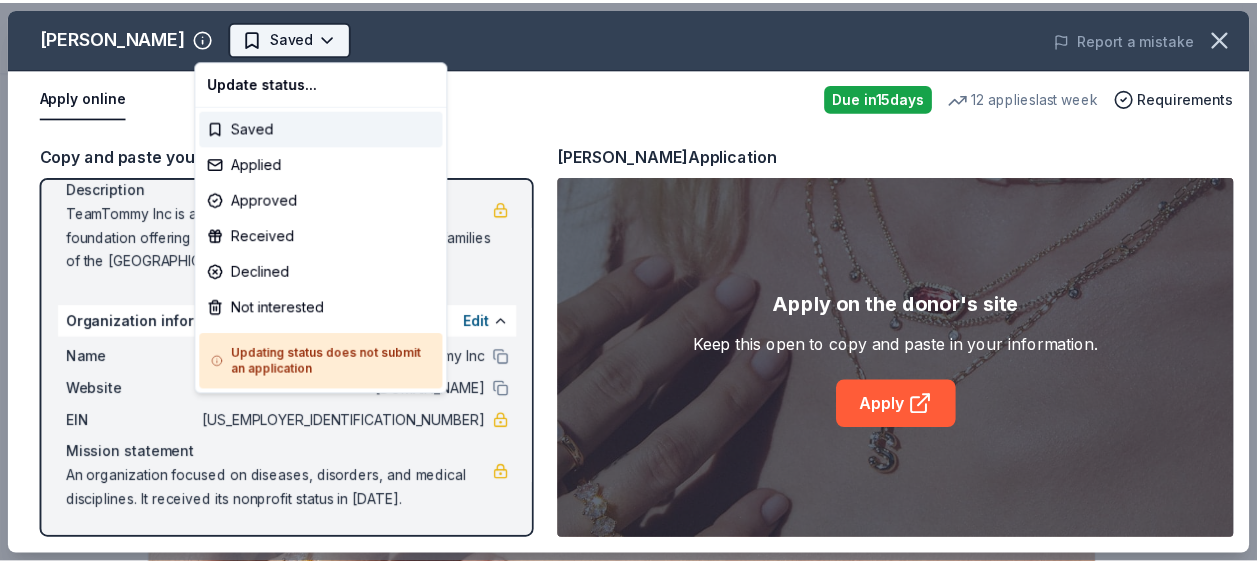 scroll, scrollTop: 0, scrollLeft: 0, axis: both 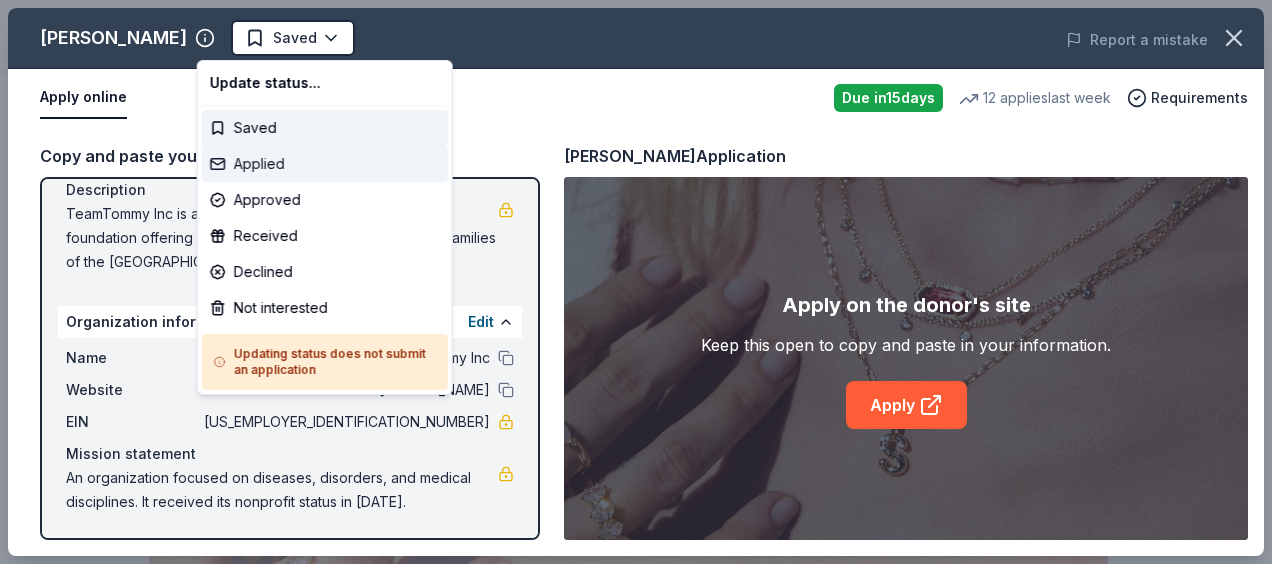 click on "Applied" at bounding box center [325, 164] 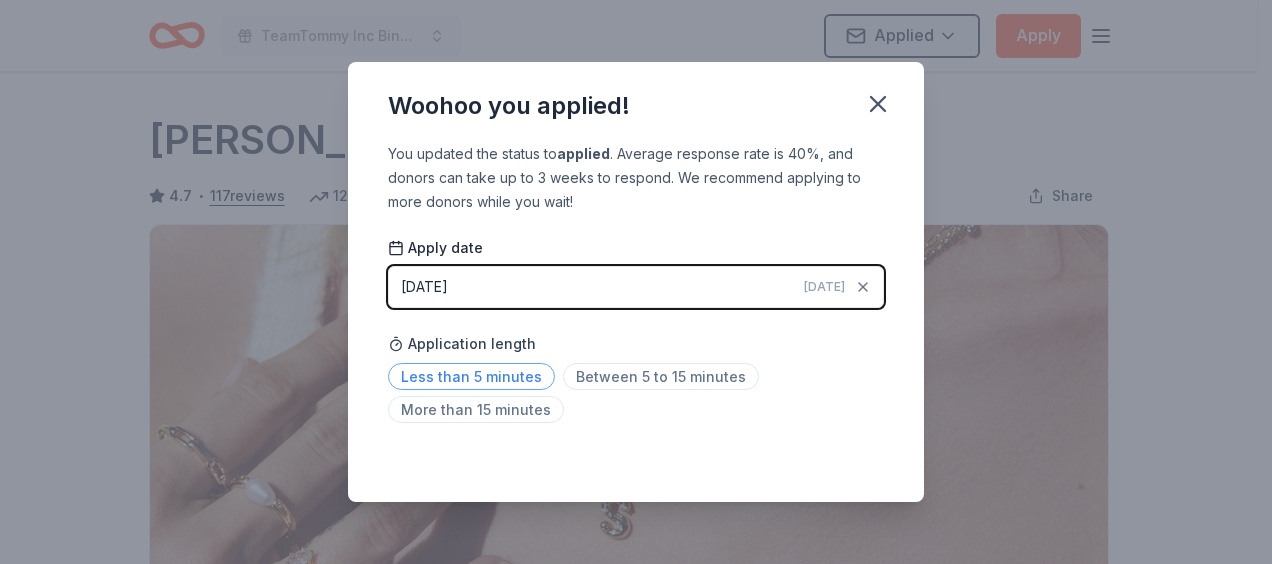 click on "Less than 5 minutes" at bounding box center [471, 376] 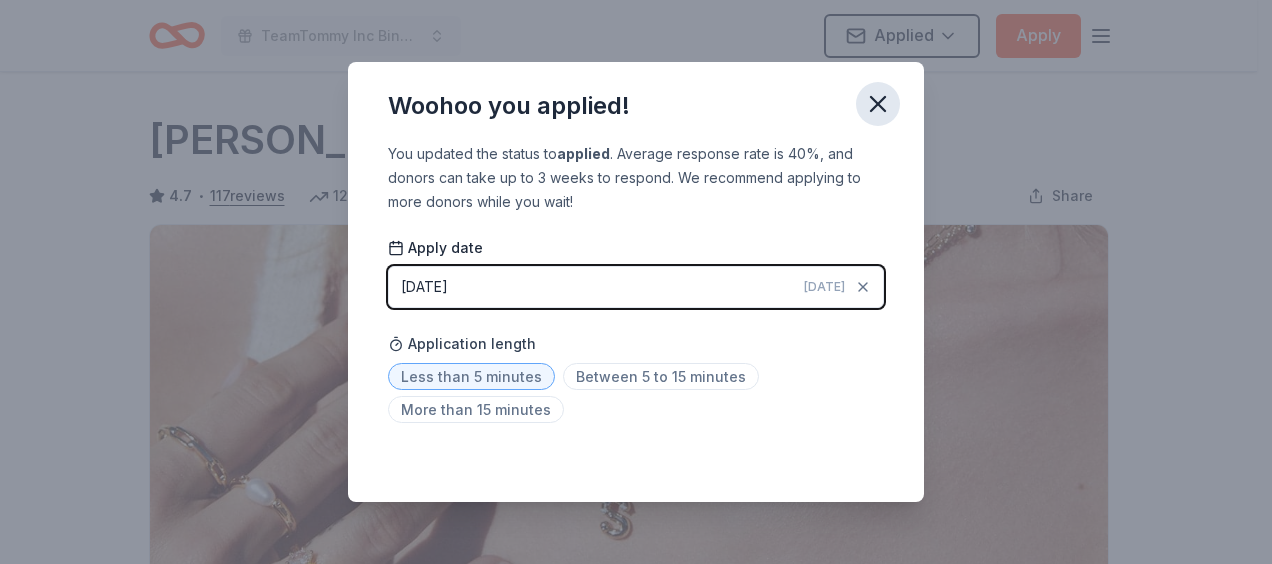 click 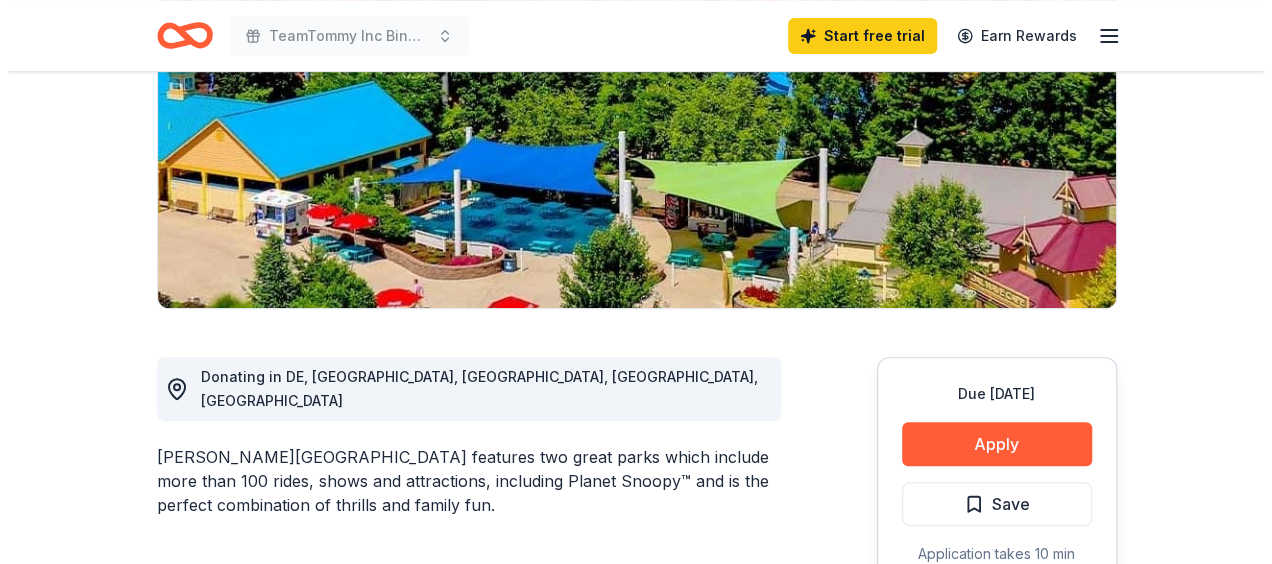 scroll, scrollTop: 300, scrollLeft: 0, axis: vertical 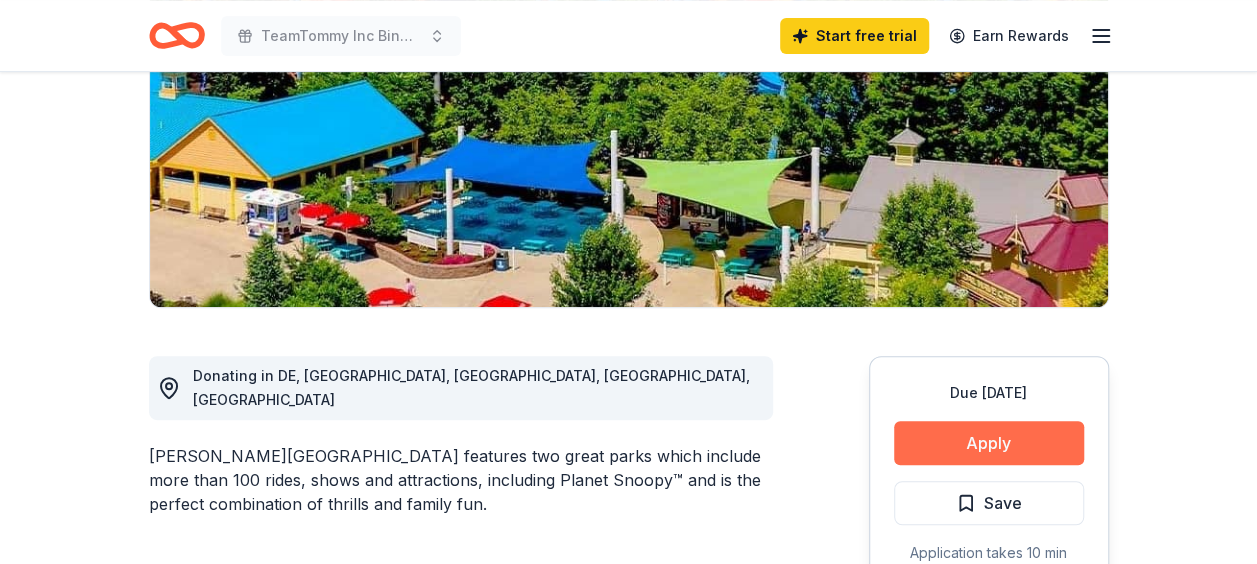 click on "Apply" at bounding box center (989, 443) 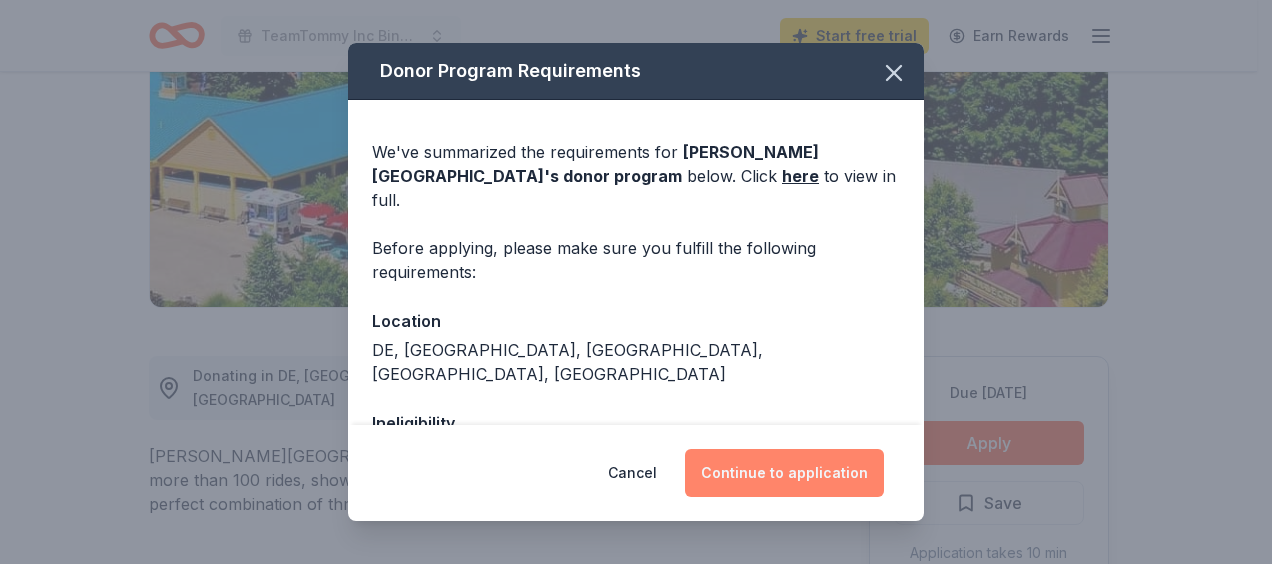 click on "Continue to application" at bounding box center [784, 473] 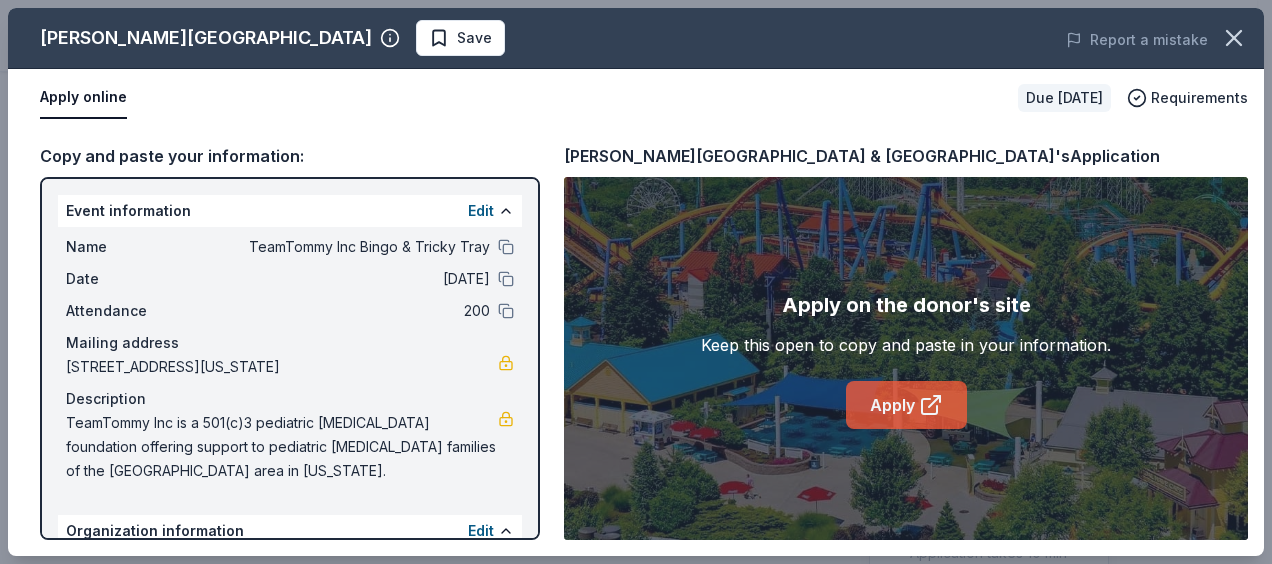 click on "Apply" at bounding box center (906, 405) 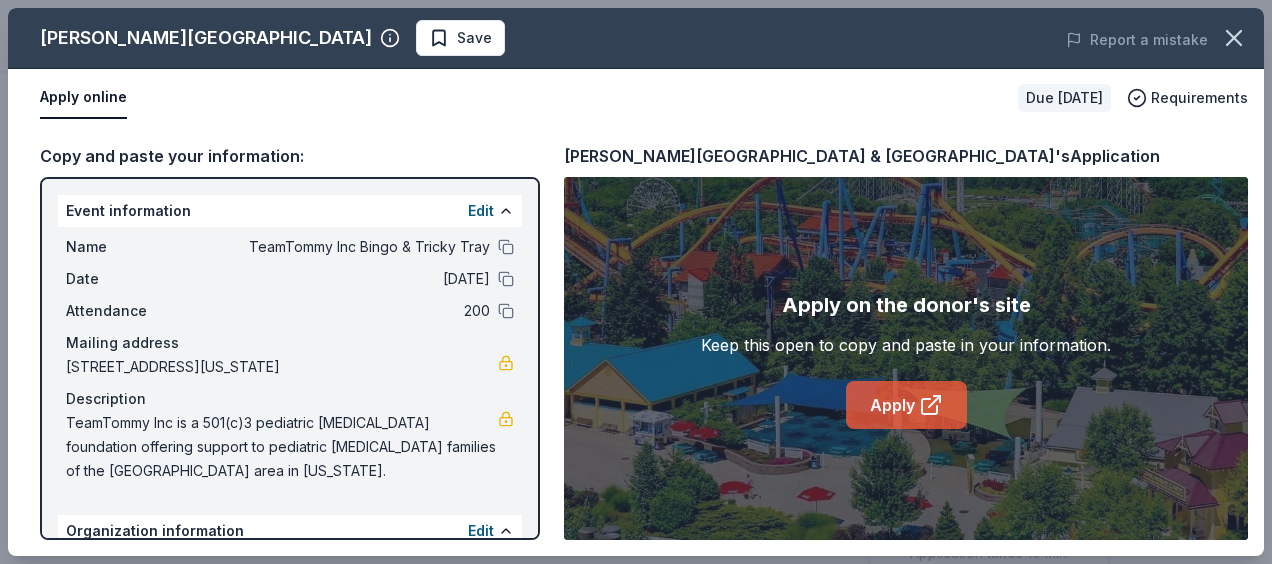 click on "Apply" at bounding box center [906, 405] 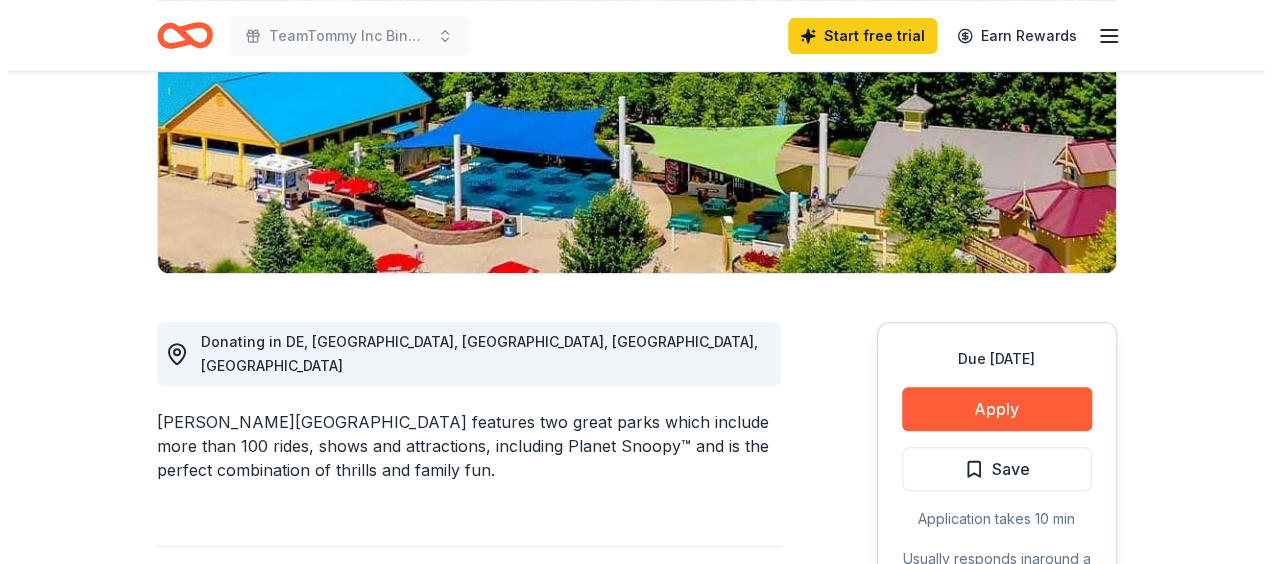 scroll, scrollTop: 400, scrollLeft: 0, axis: vertical 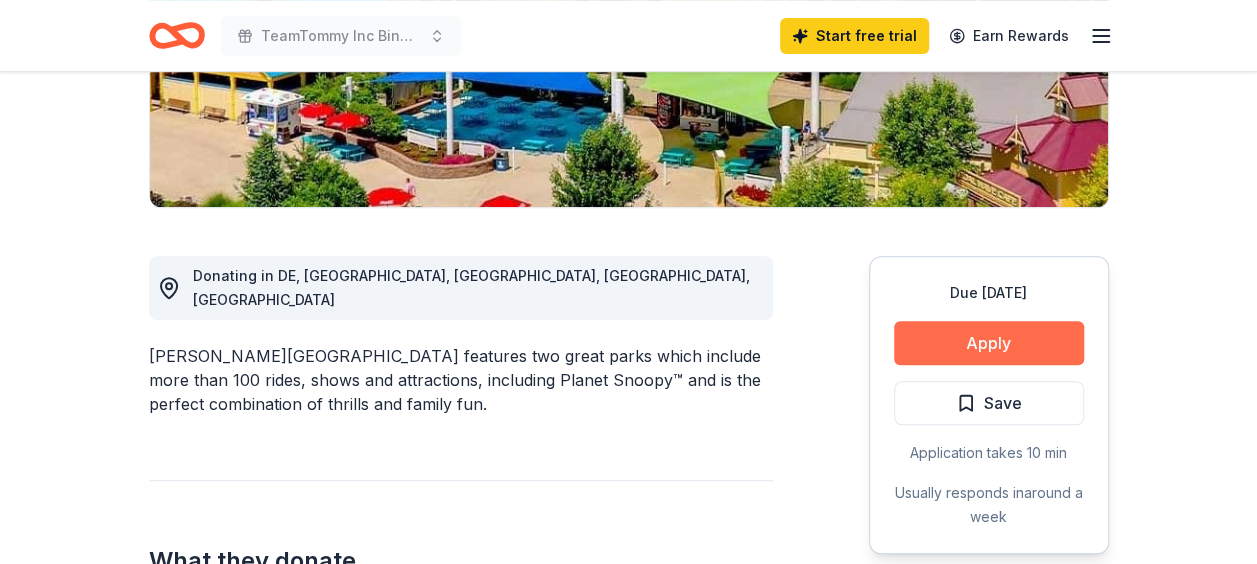 click on "Apply" at bounding box center [989, 343] 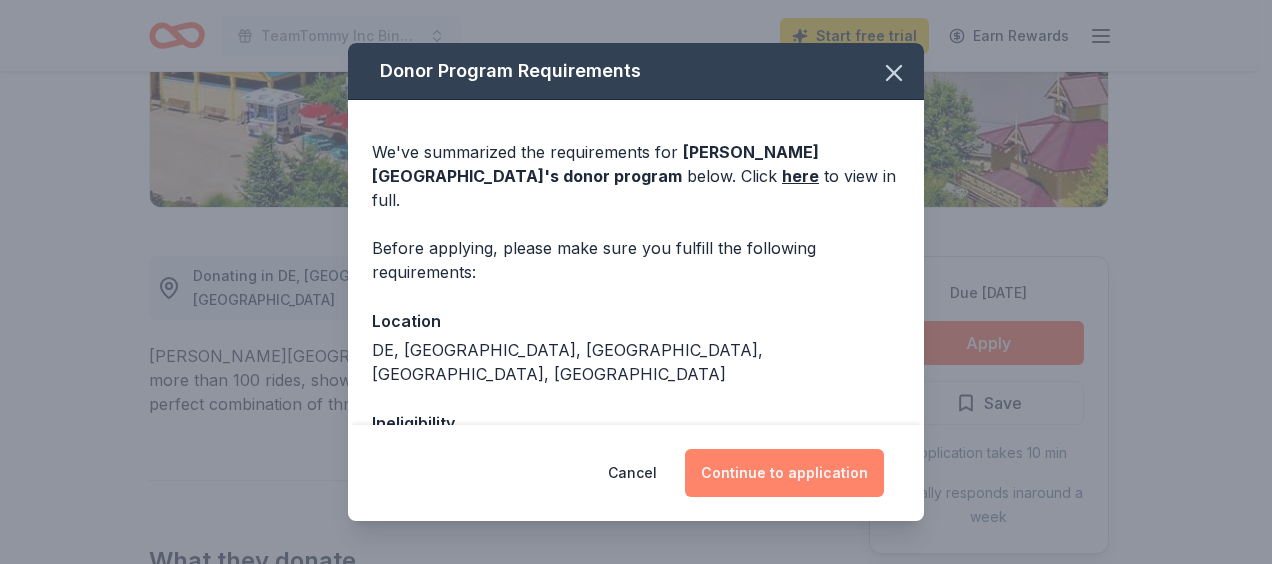 click on "Continue to application" at bounding box center [784, 473] 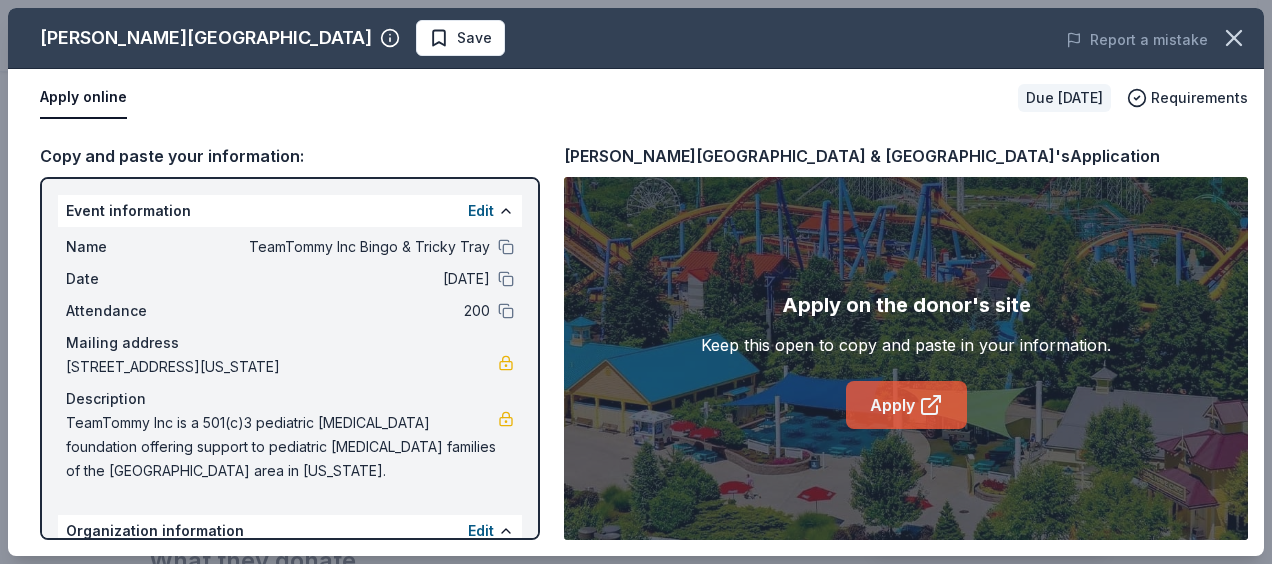 click 